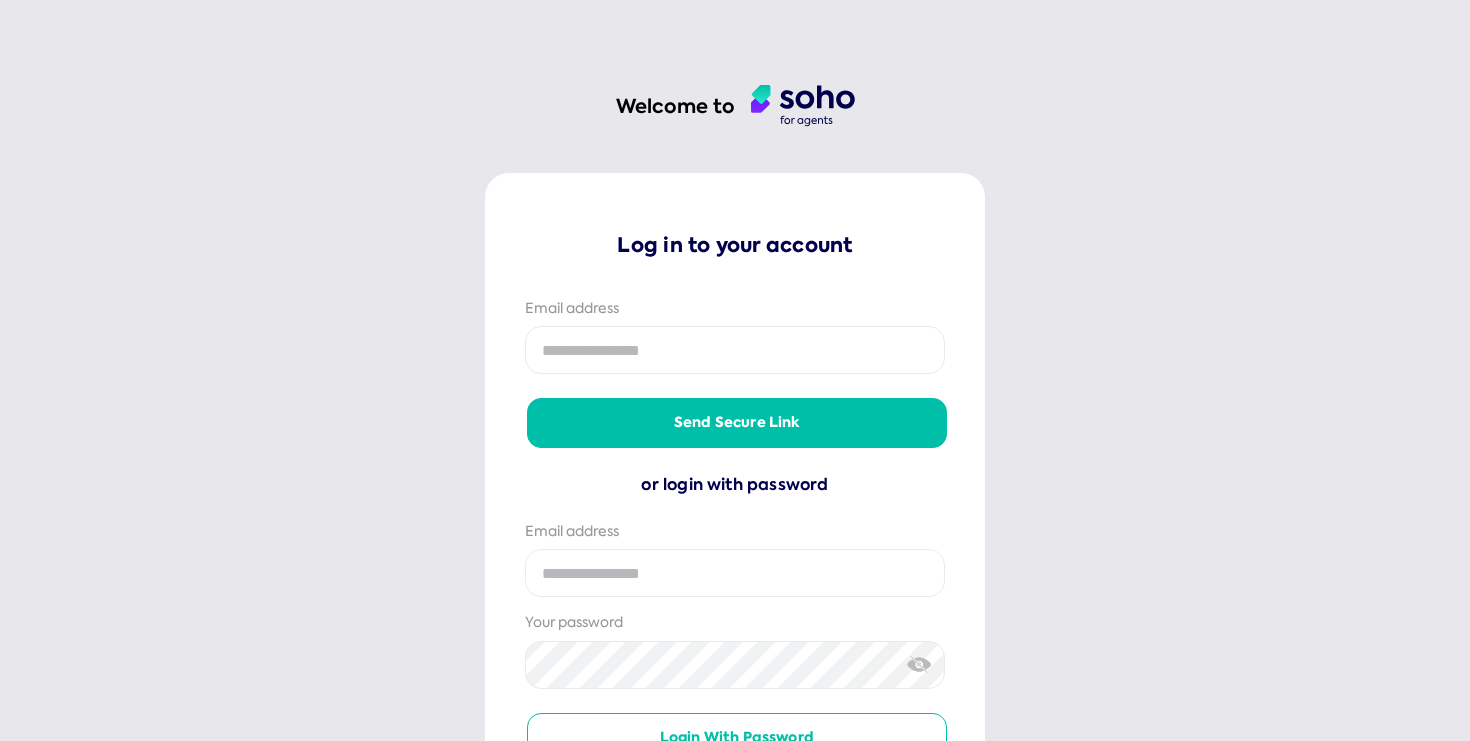 scroll, scrollTop: 0, scrollLeft: 0, axis: both 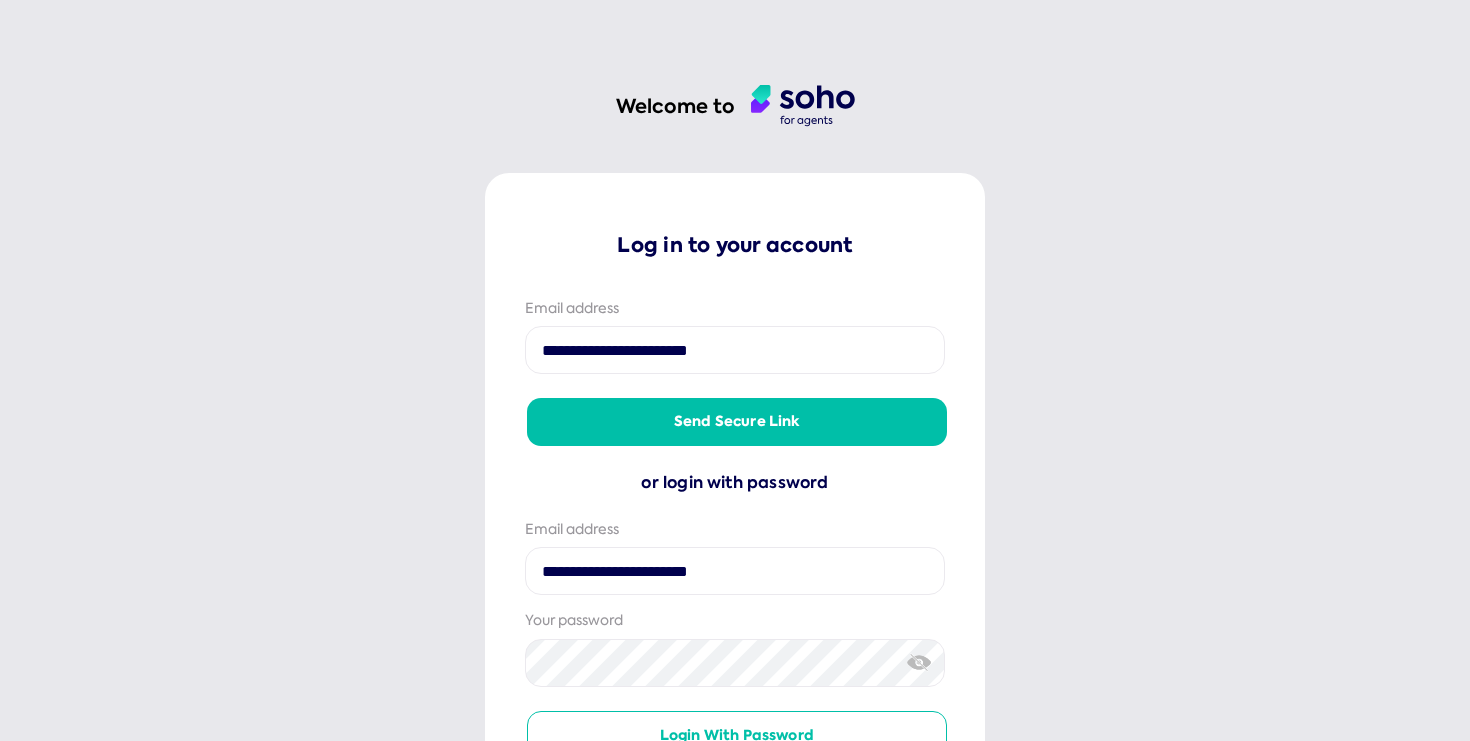 click on "Send secure link" at bounding box center (737, 422) 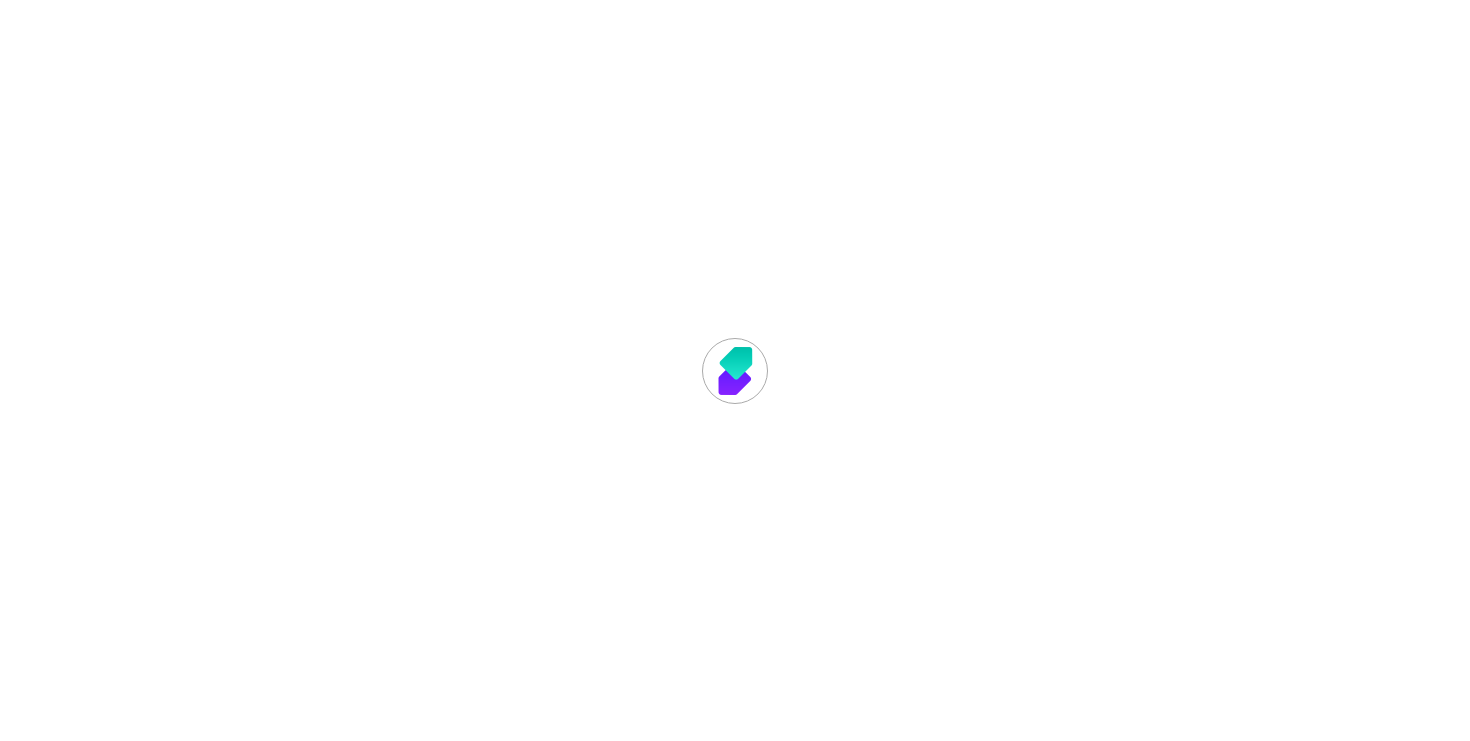 scroll, scrollTop: 0, scrollLeft: 0, axis: both 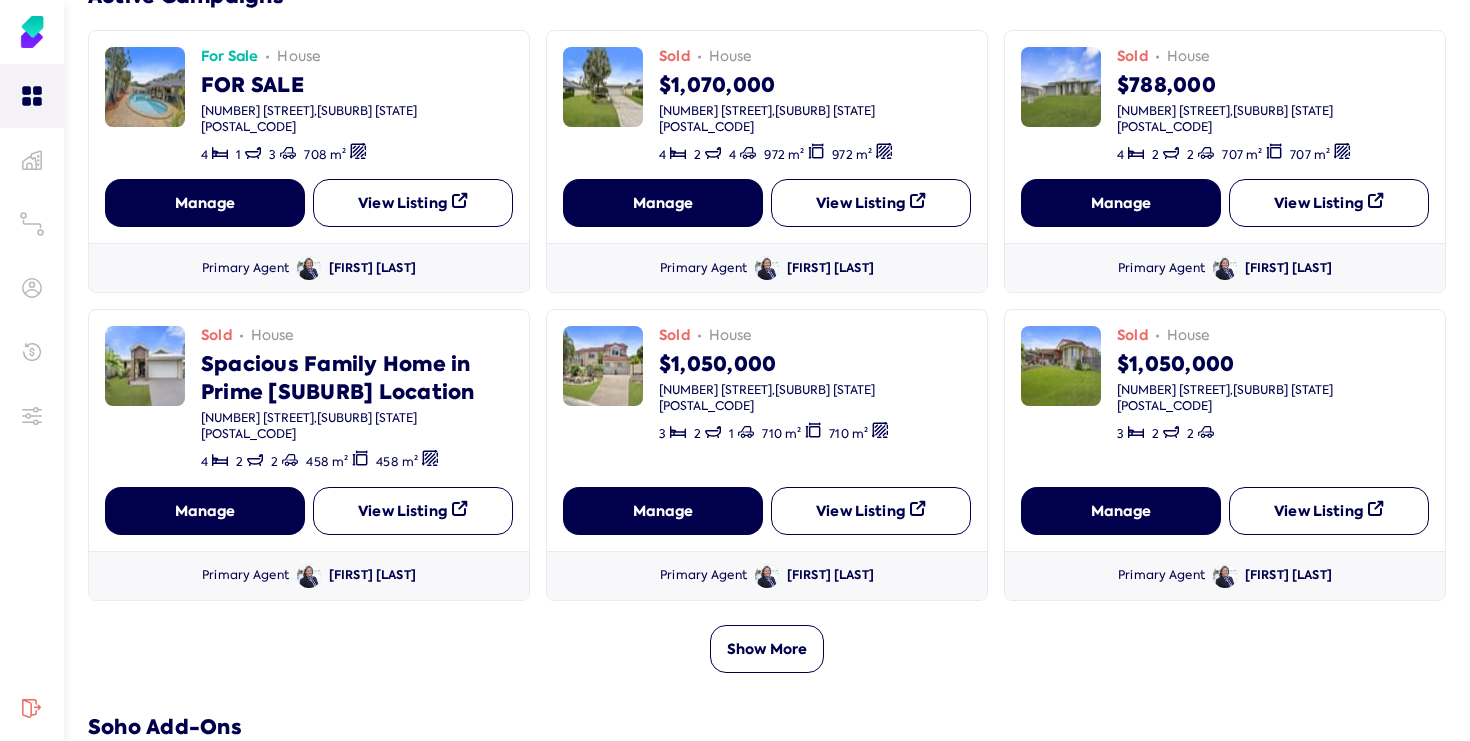 click on "Show More" at bounding box center (767, 649) 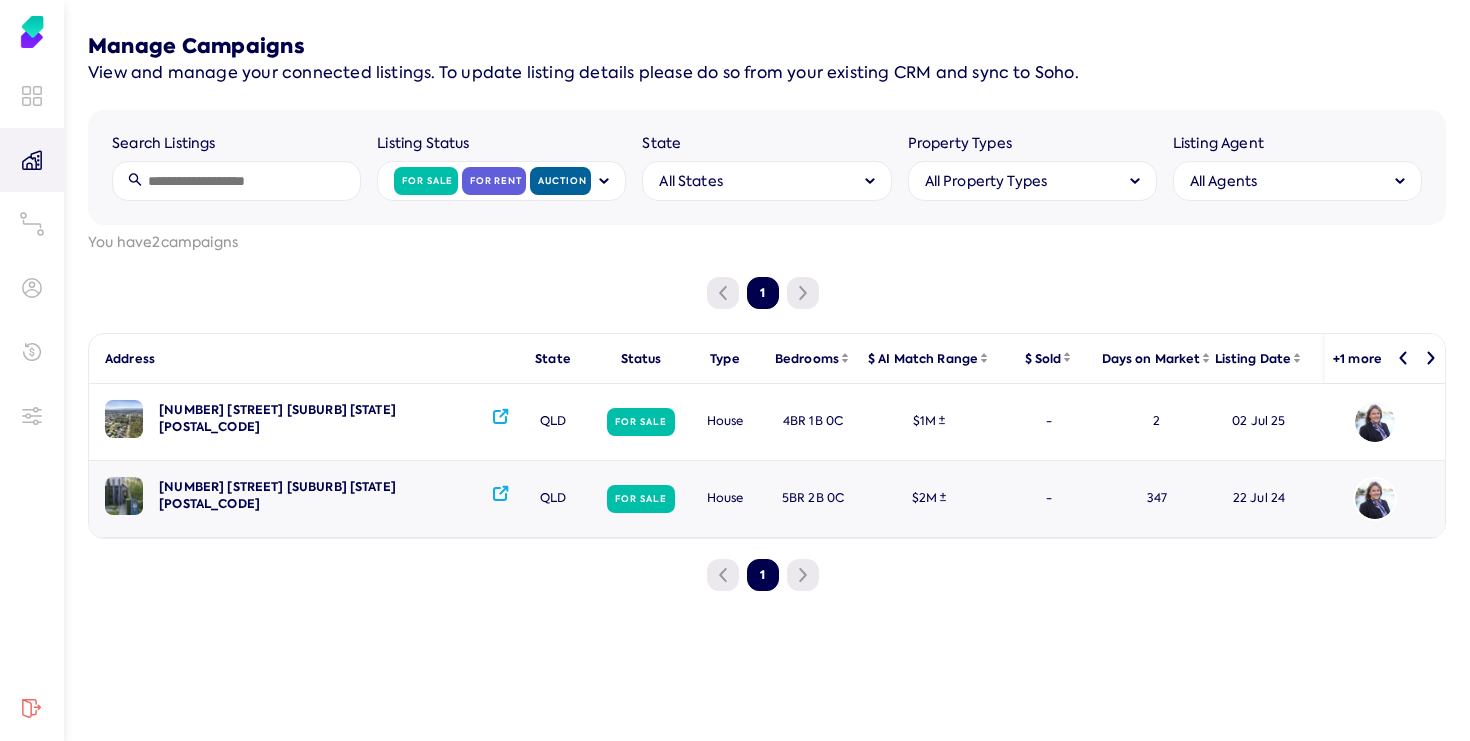 click on "For Sale" at bounding box center (640, 422) 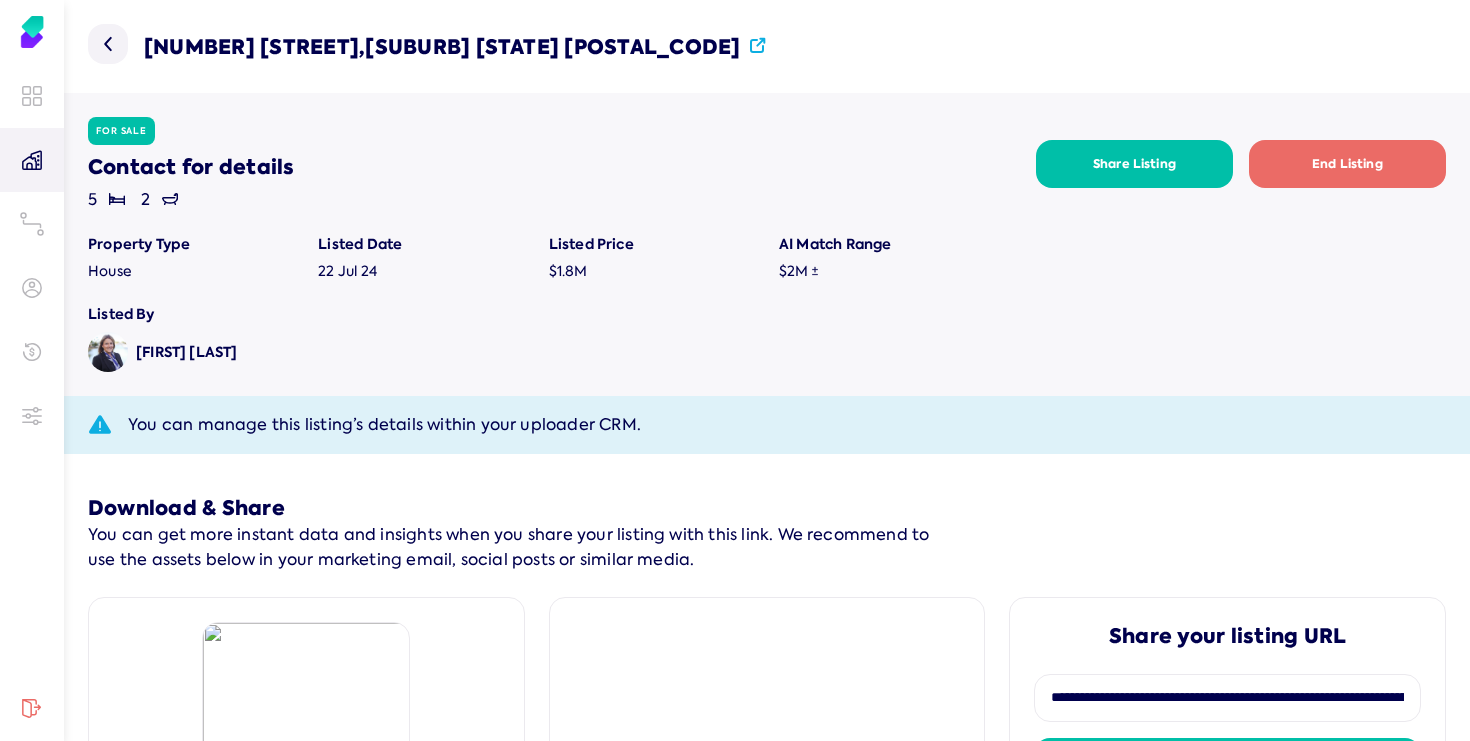click on "End Listing" at bounding box center [1347, 164] 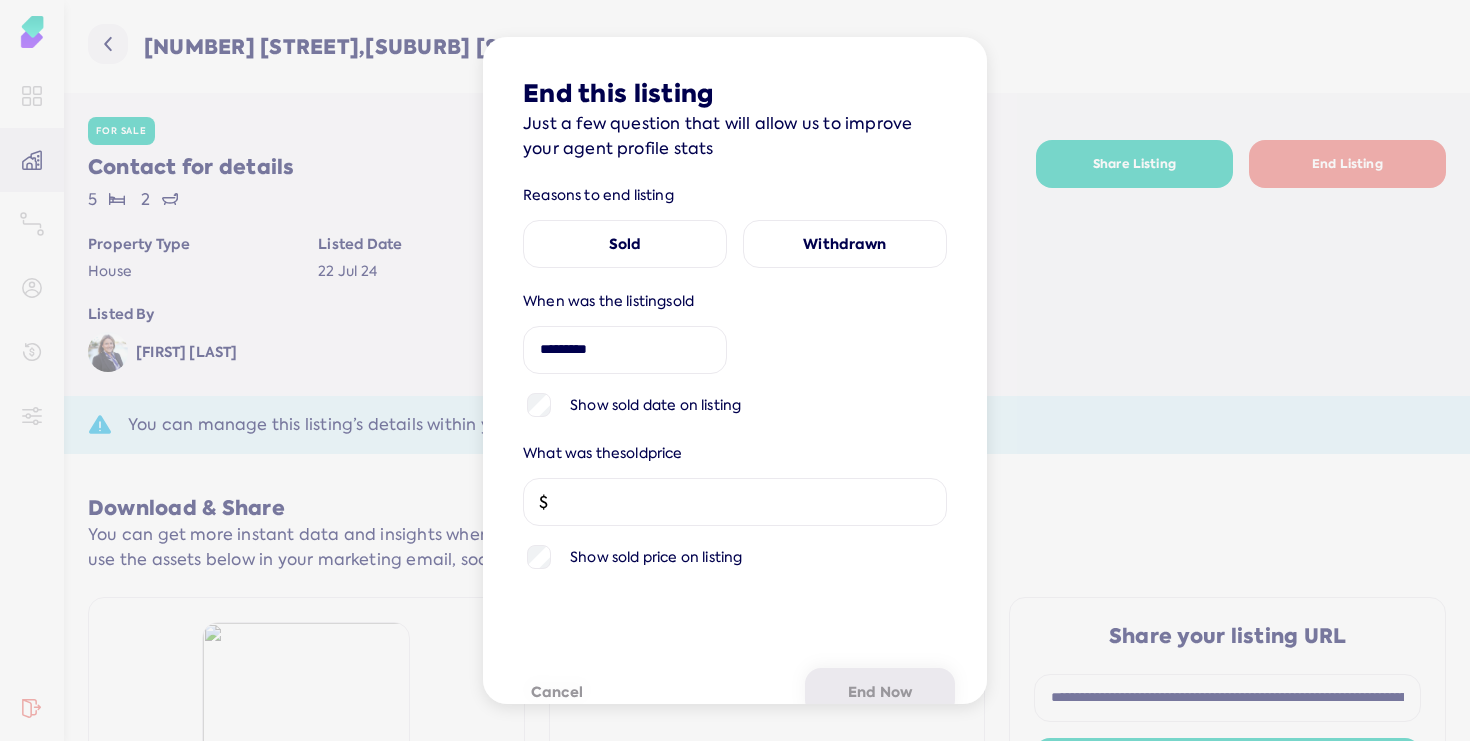 click on "Withdrawn" at bounding box center (845, 244) 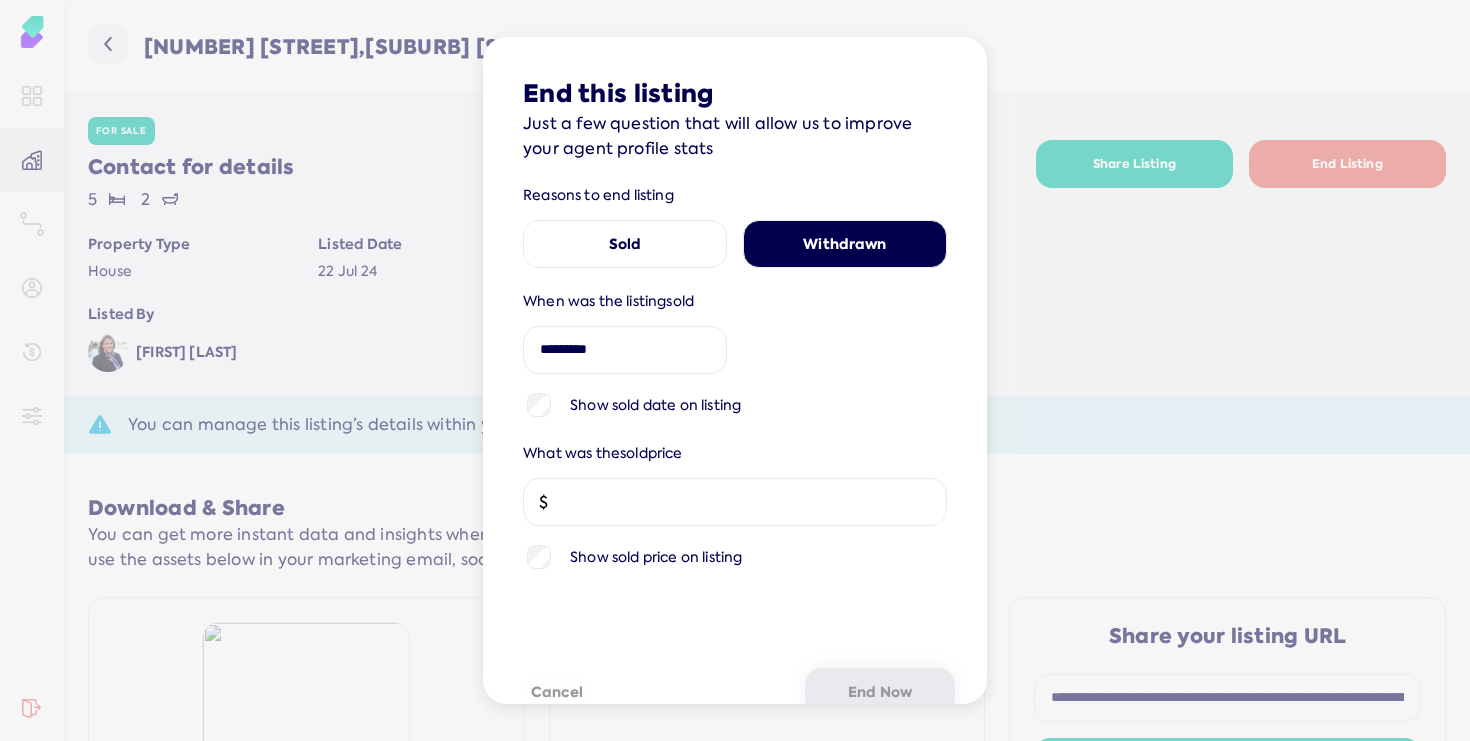 click on "Withdrawn" at bounding box center (845, 244) 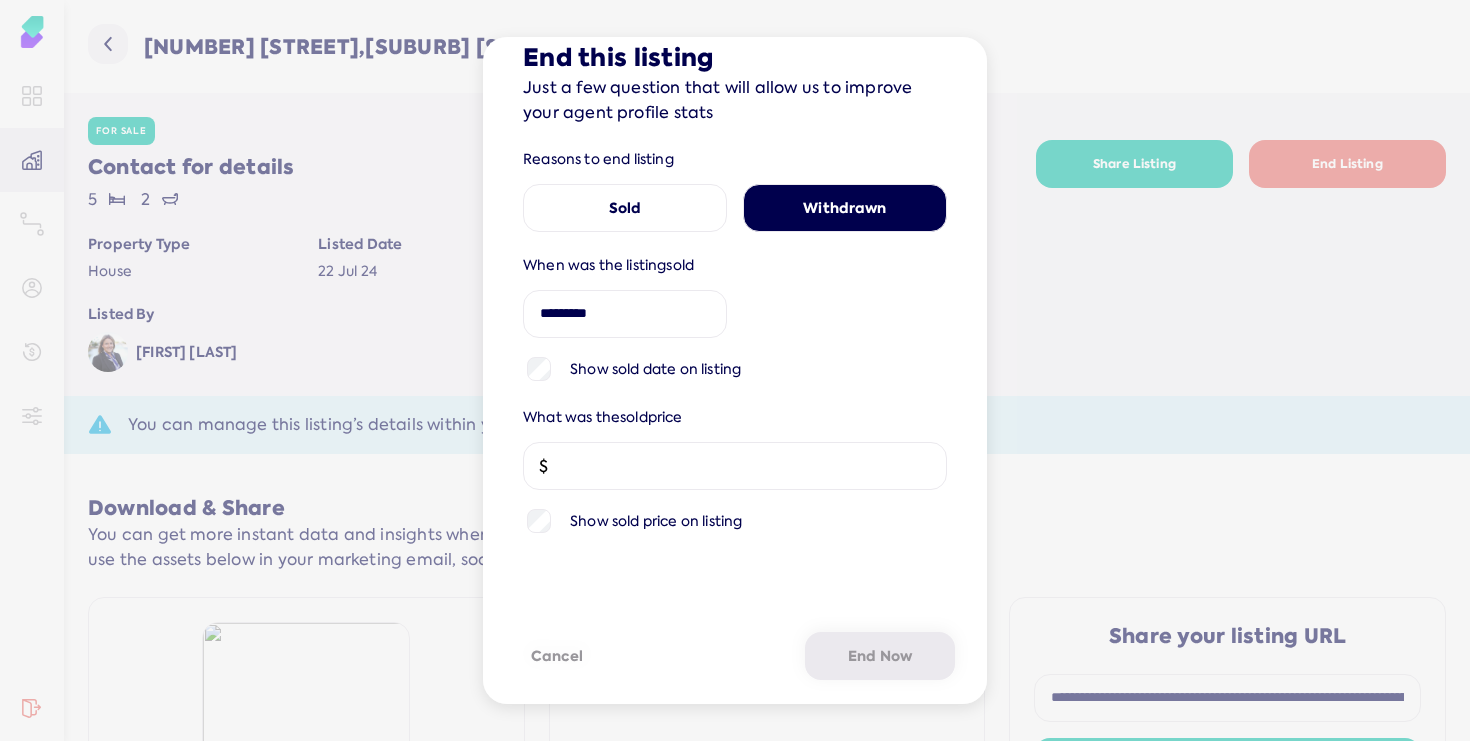 click on "Cancel" at bounding box center [557, 656] 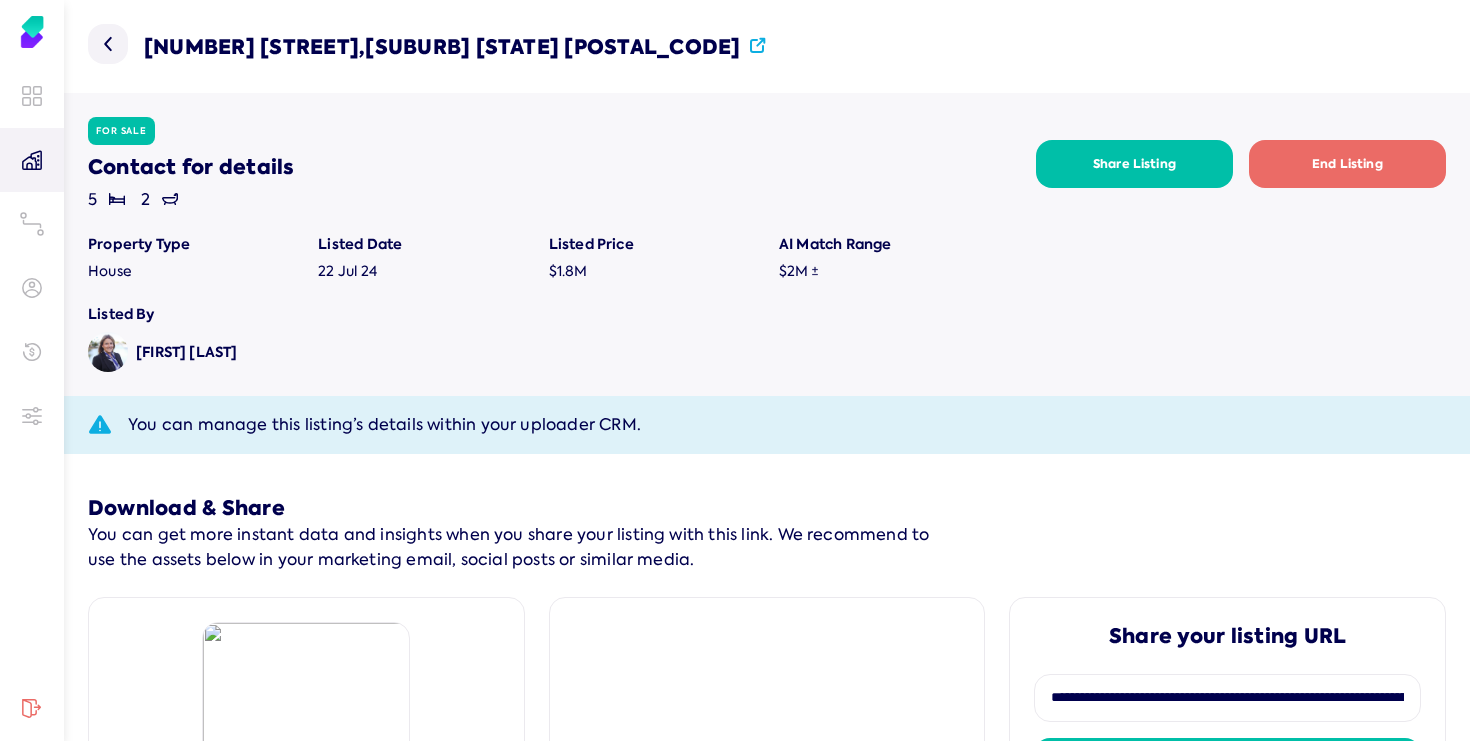 click on "End Listing" at bounding box center (1347, 164) 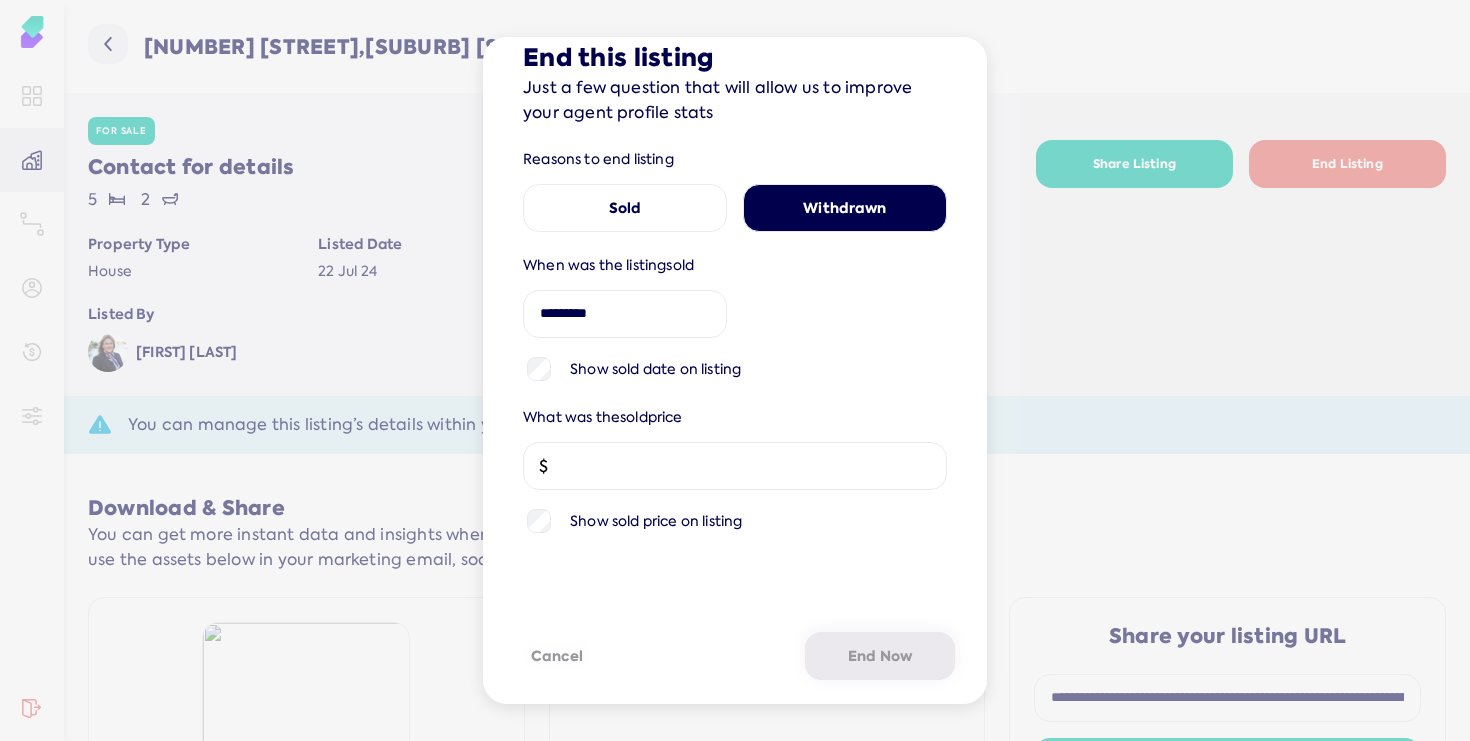 click on "Withdrawn" at bounding box center (845, 208) 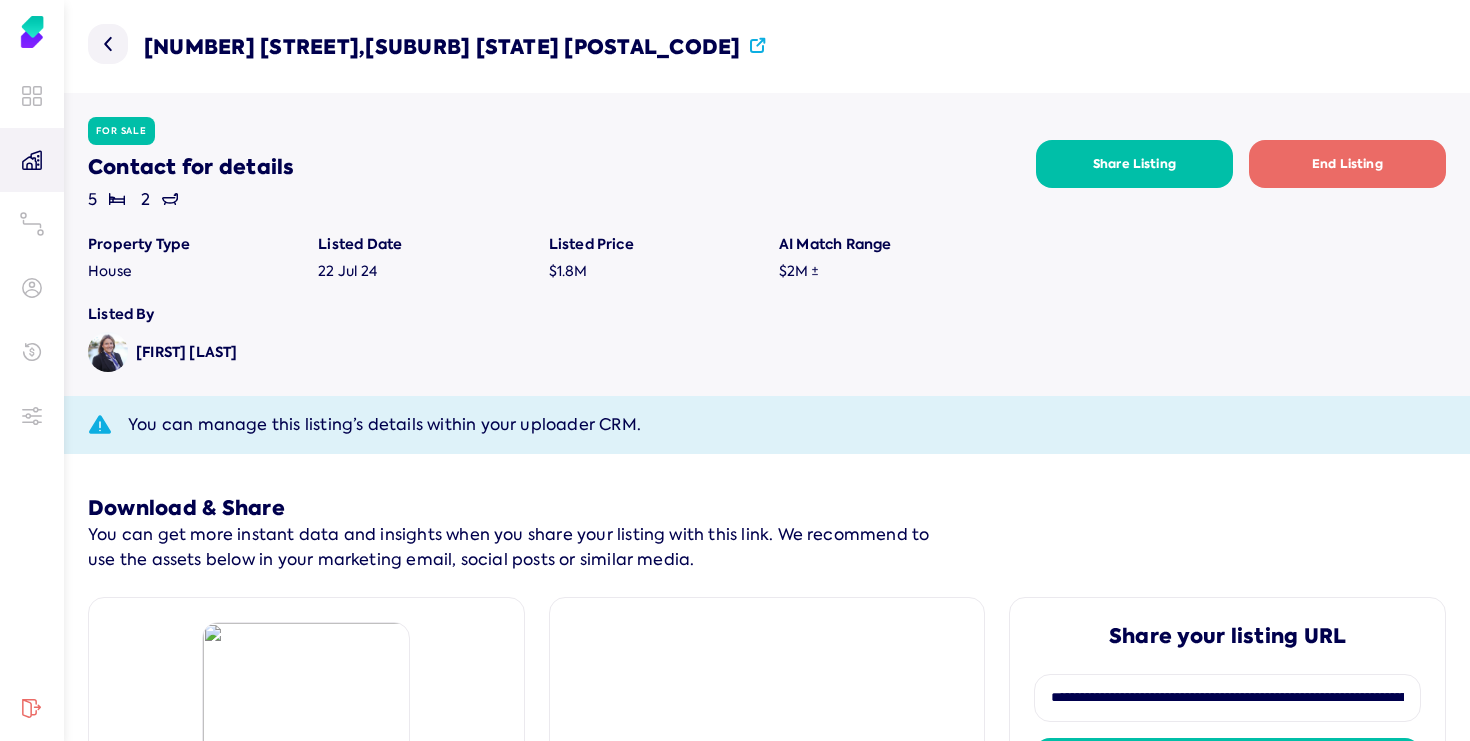 click on "End Listing" at bounding box center (1347, 164) 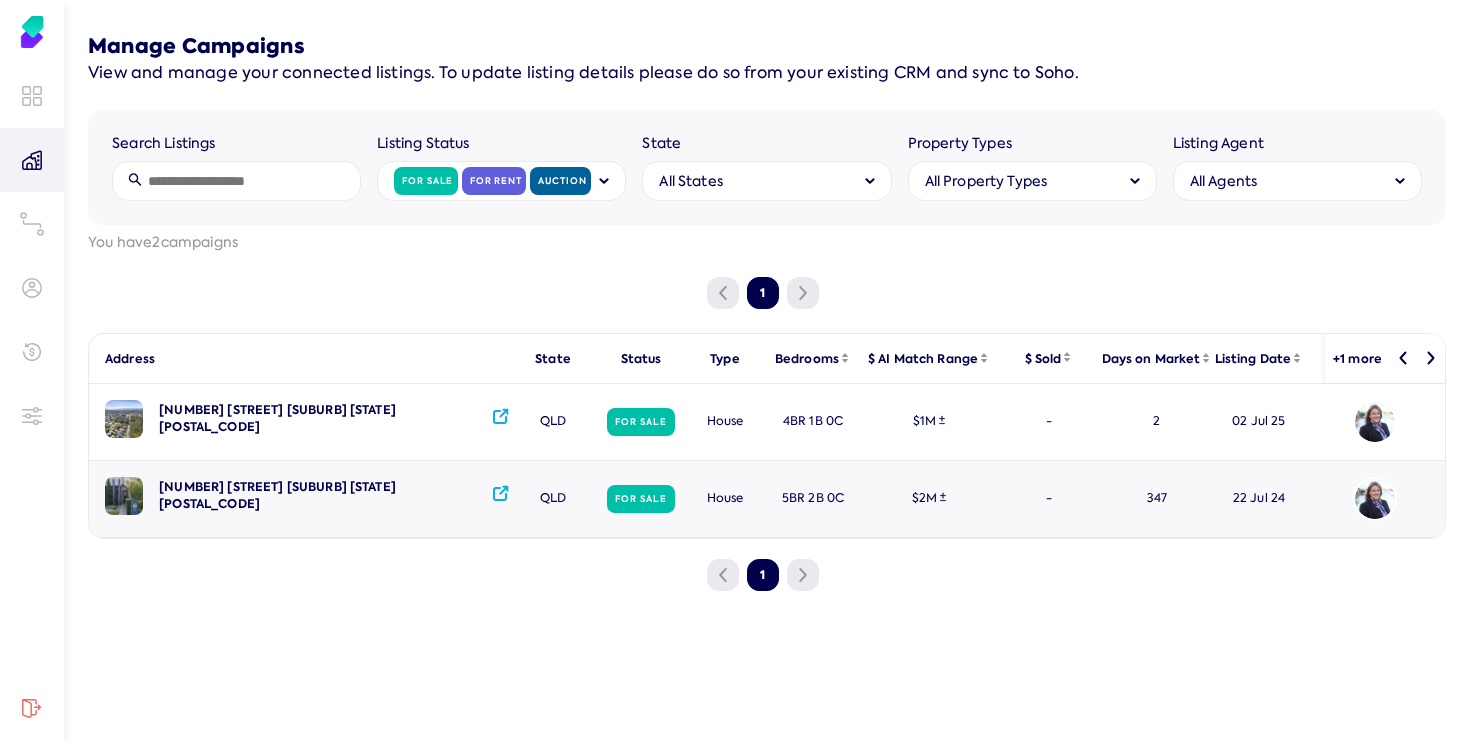 click on "[NUMBER] [STREET] [SUBURB] [STATE] [POSTAL_CODE]" at bounding box center [321, 419] 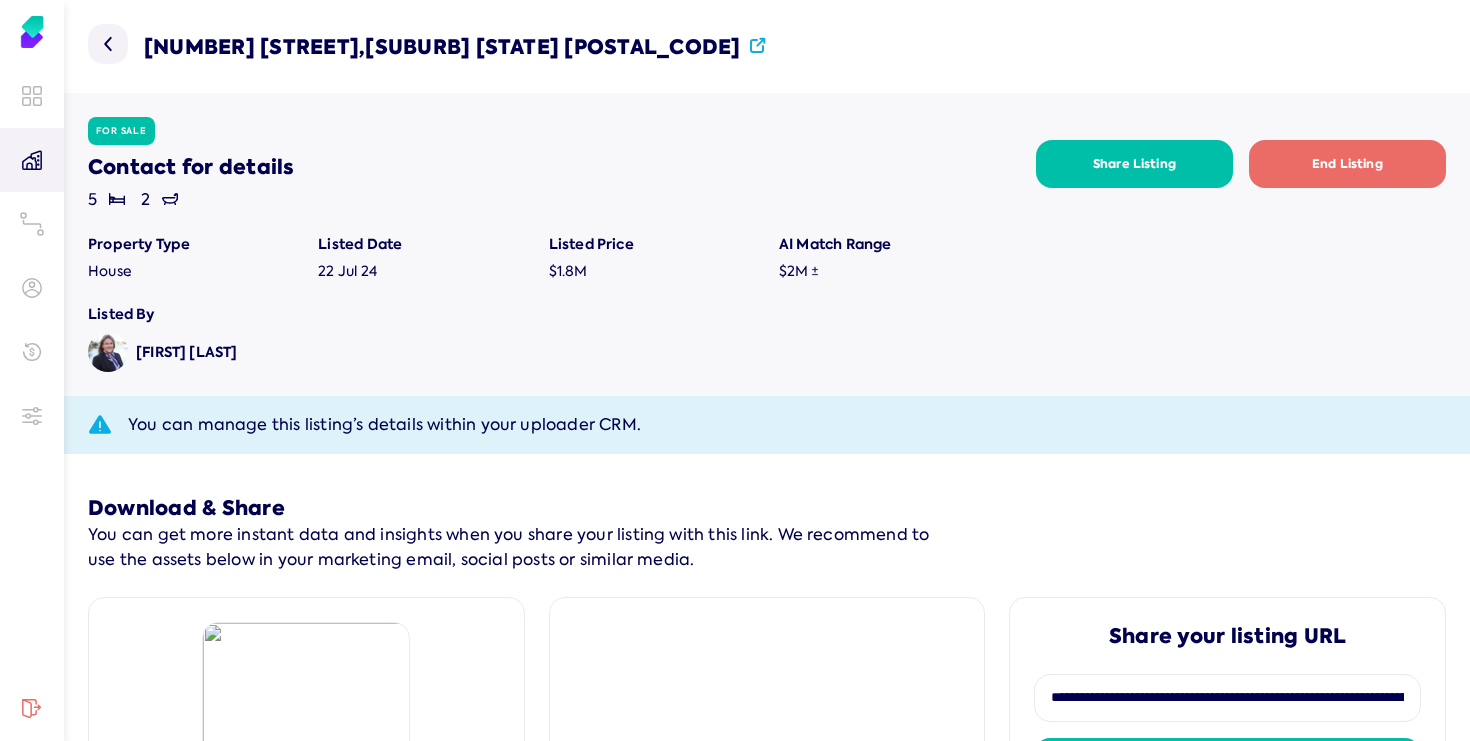 click on "End Listing" at bounding box center (1347, 164) 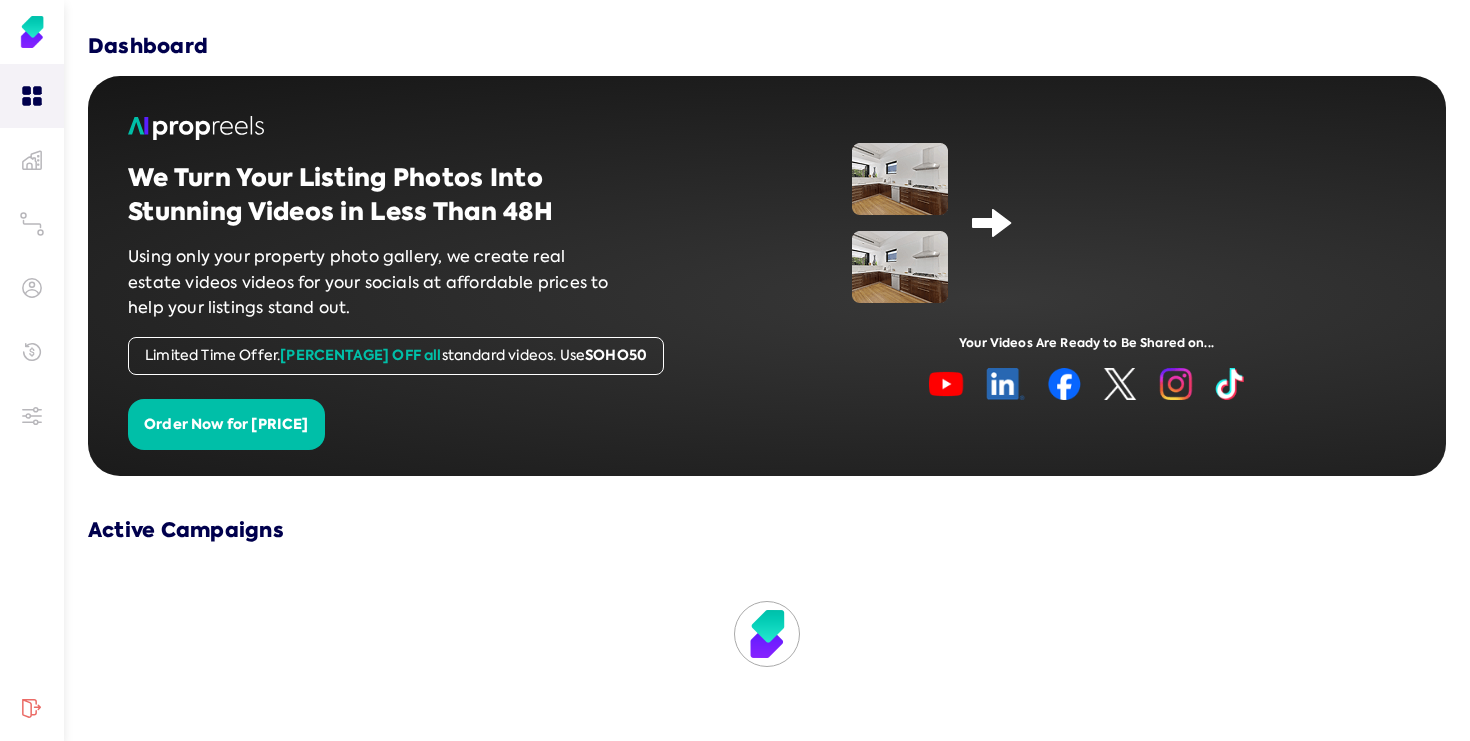 scroll, scrollTop: 0, scrollLeft: 0, axis: both 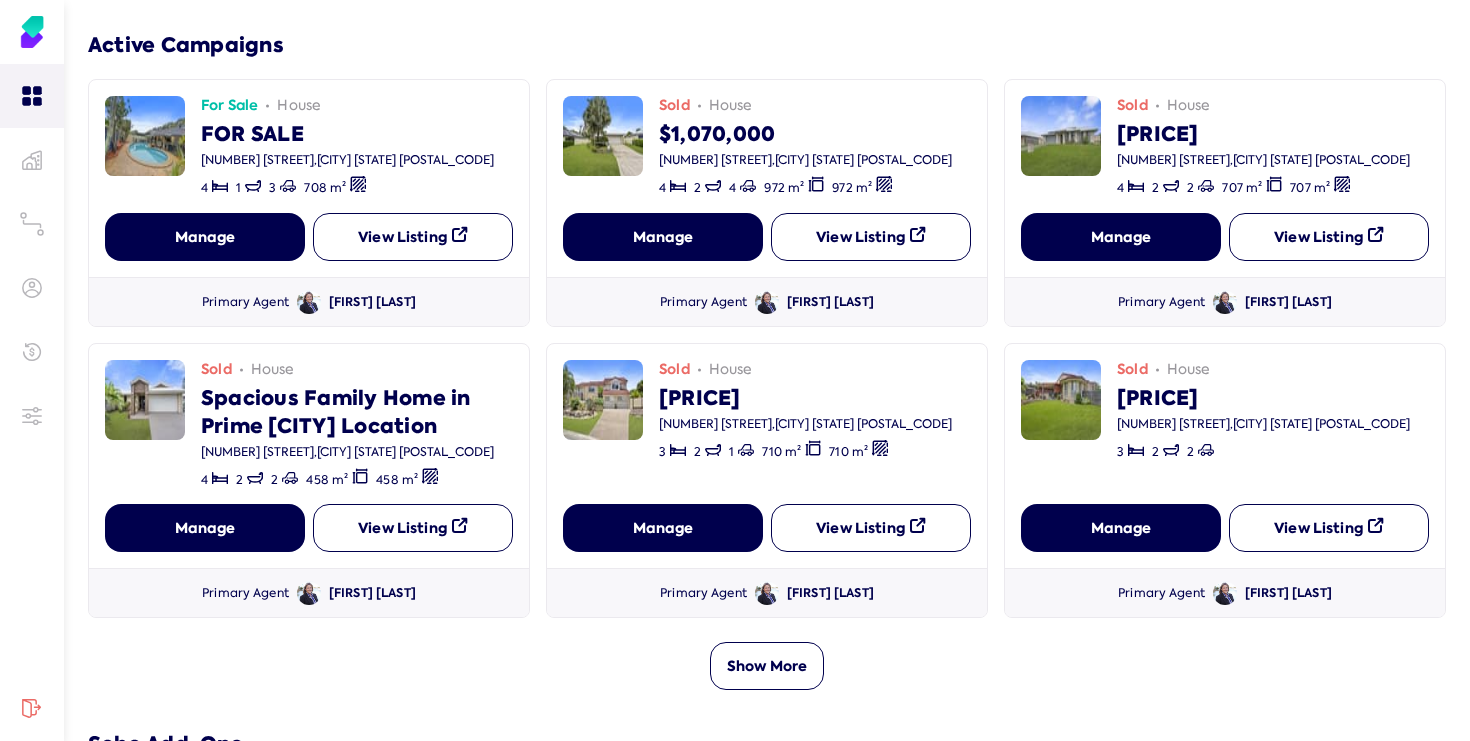 click on "Show More" at bounding box center (767, 666) 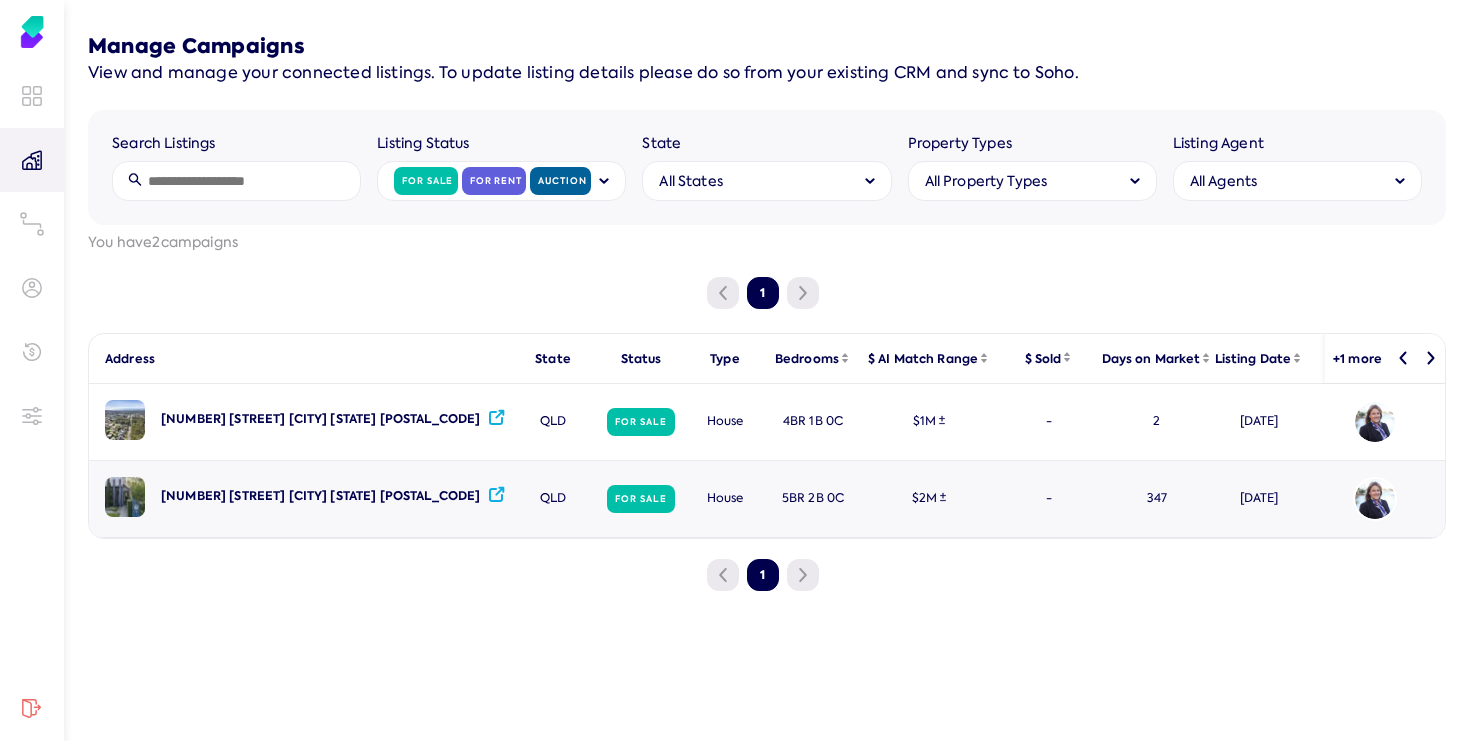 click on "For Sale" at bounding box center (640, 422) 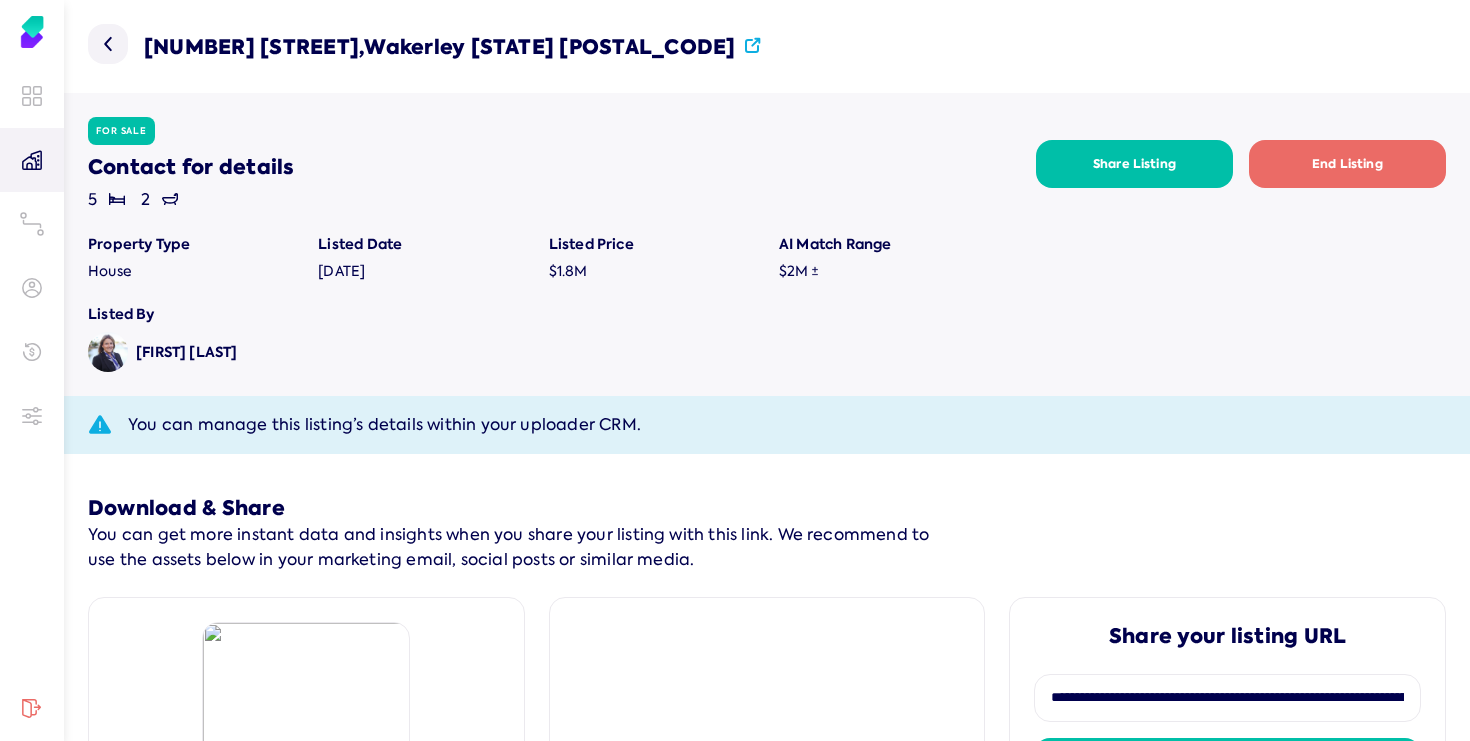 click on "End Listing" at bounding box center (1347, 164) 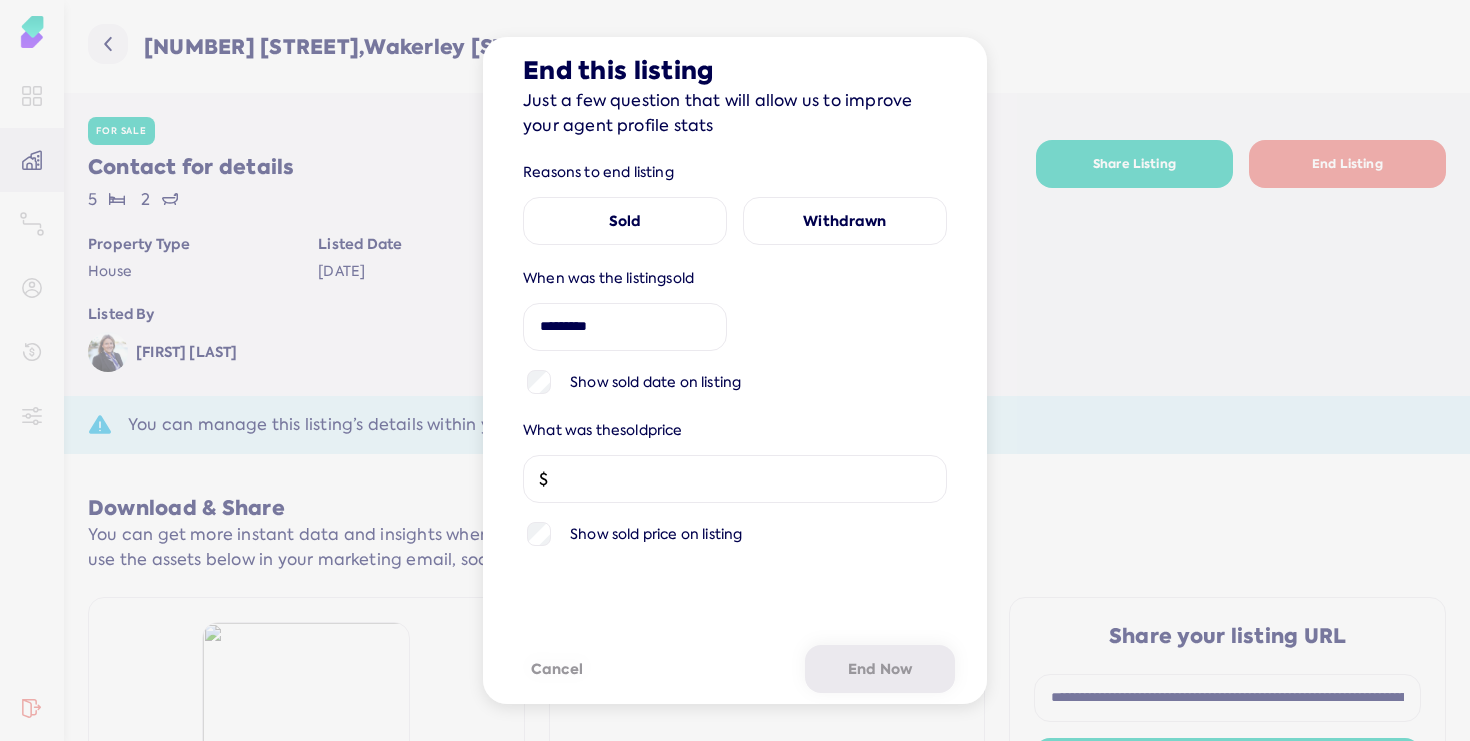 scroll, scrollTop: 39, scrollLeft: 0, axis: vertical 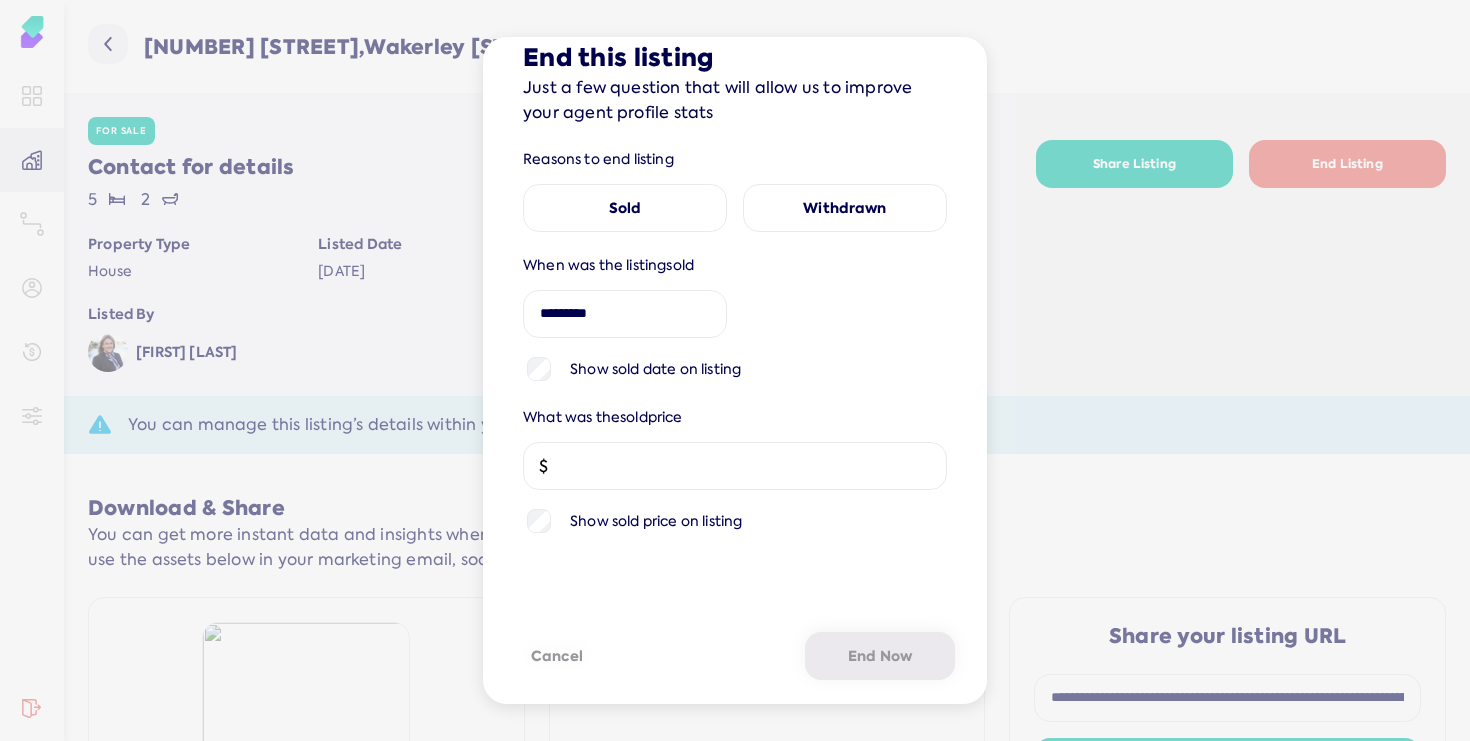 click on "Withdrawn" at bounding box center [845, 208] 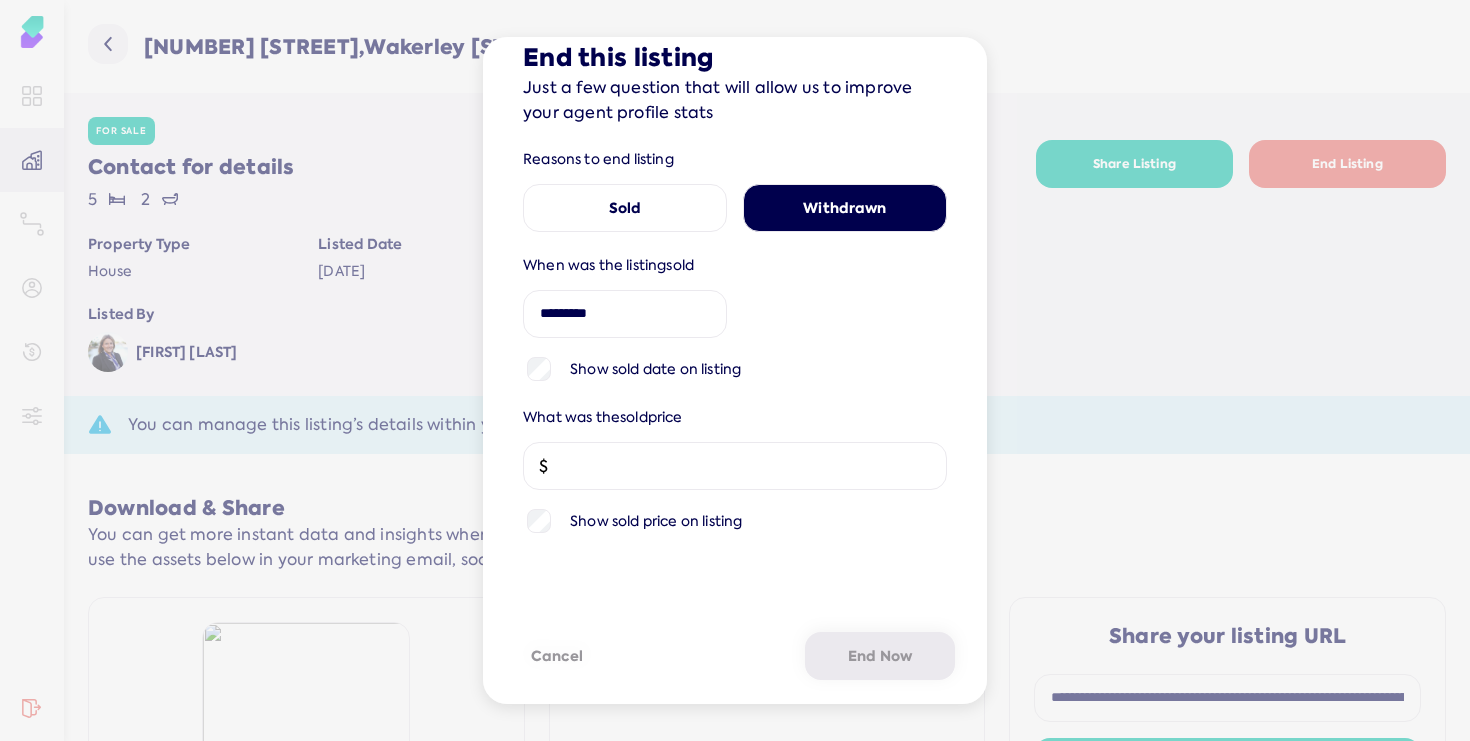 type on "*" 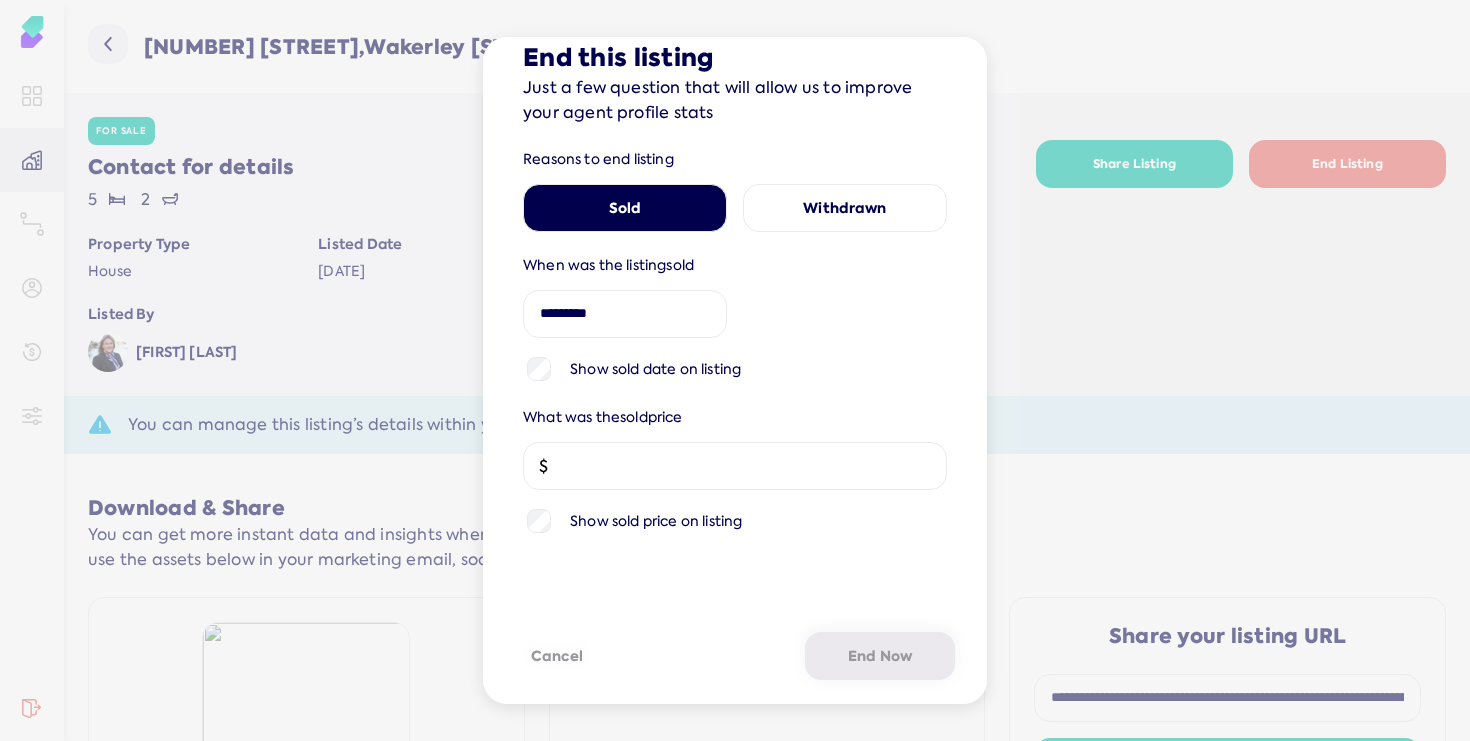 click at bounding box center [735, 466] 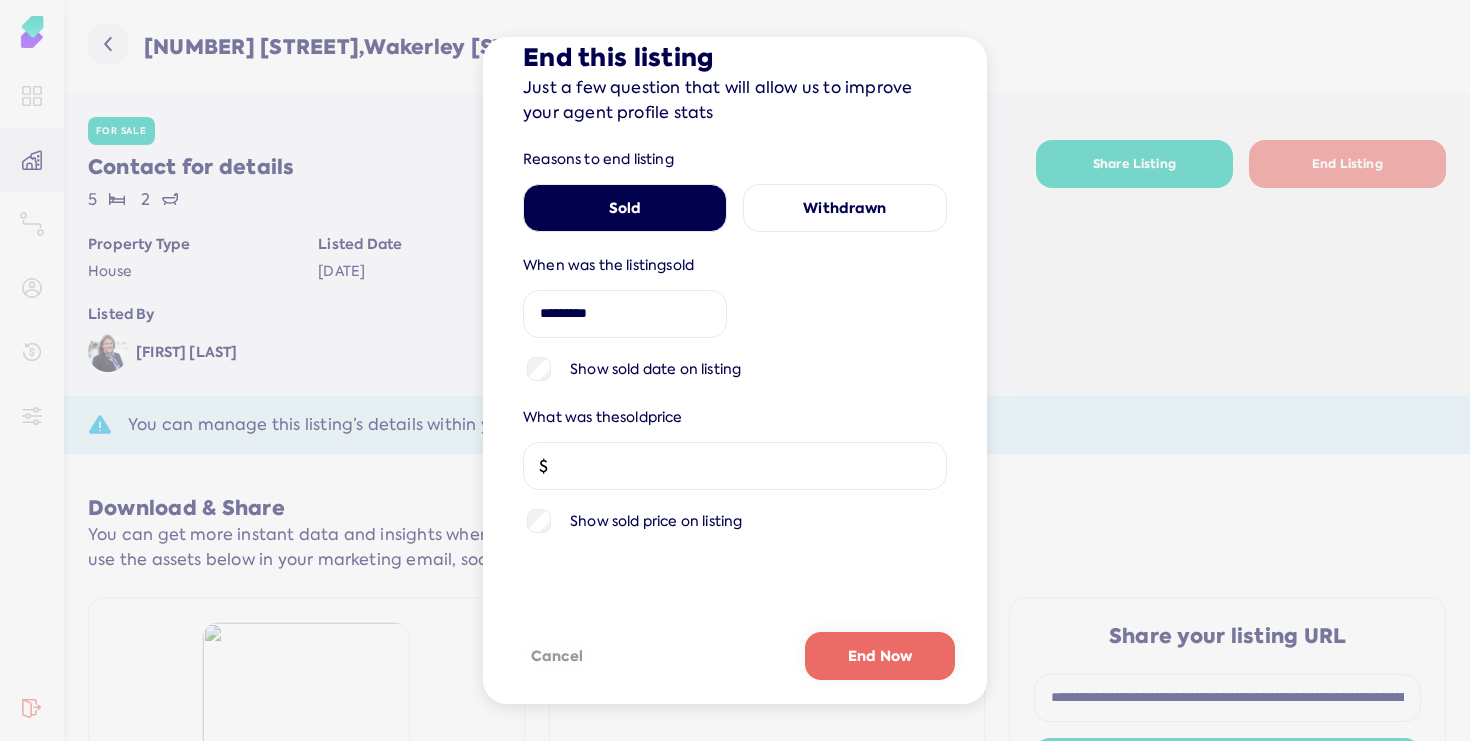 type on "*******" 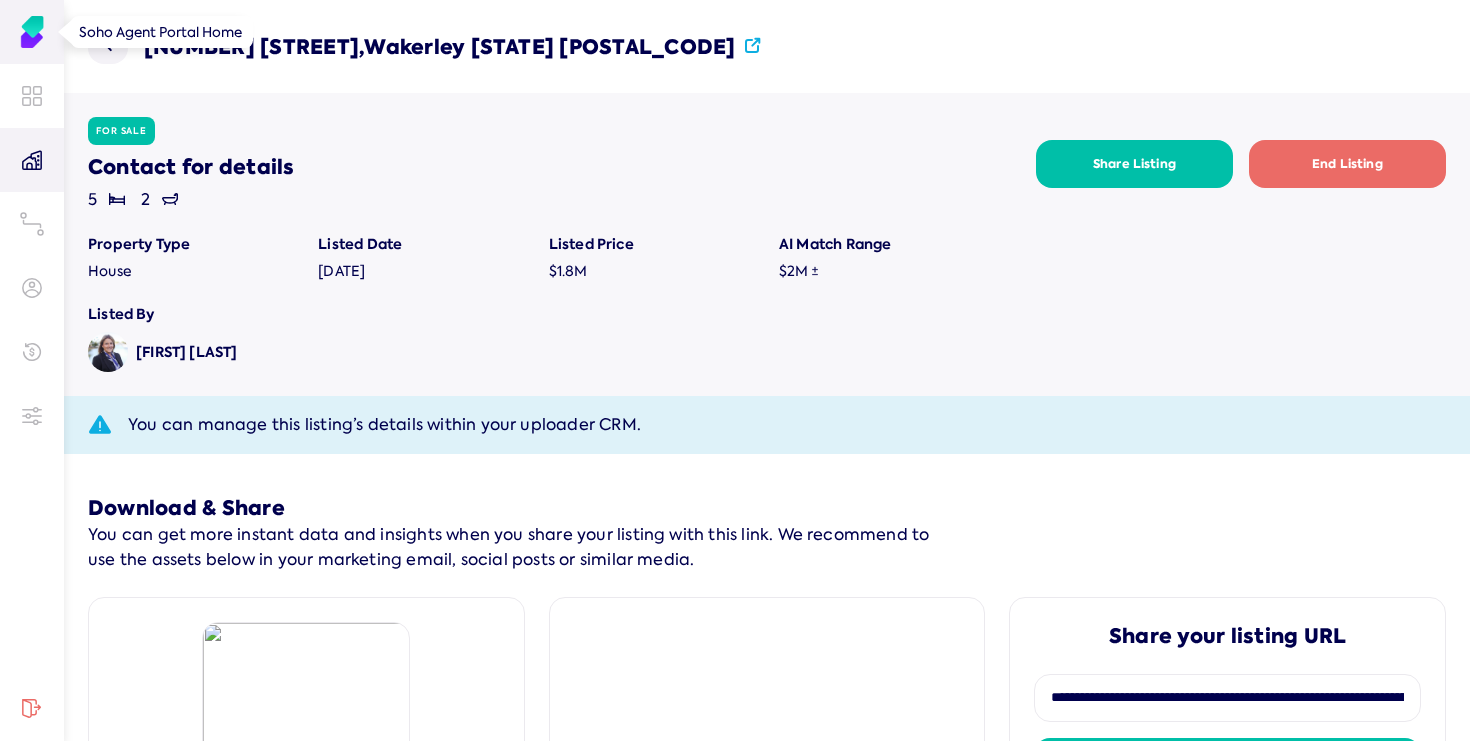 click at bounding box center (32, 32) 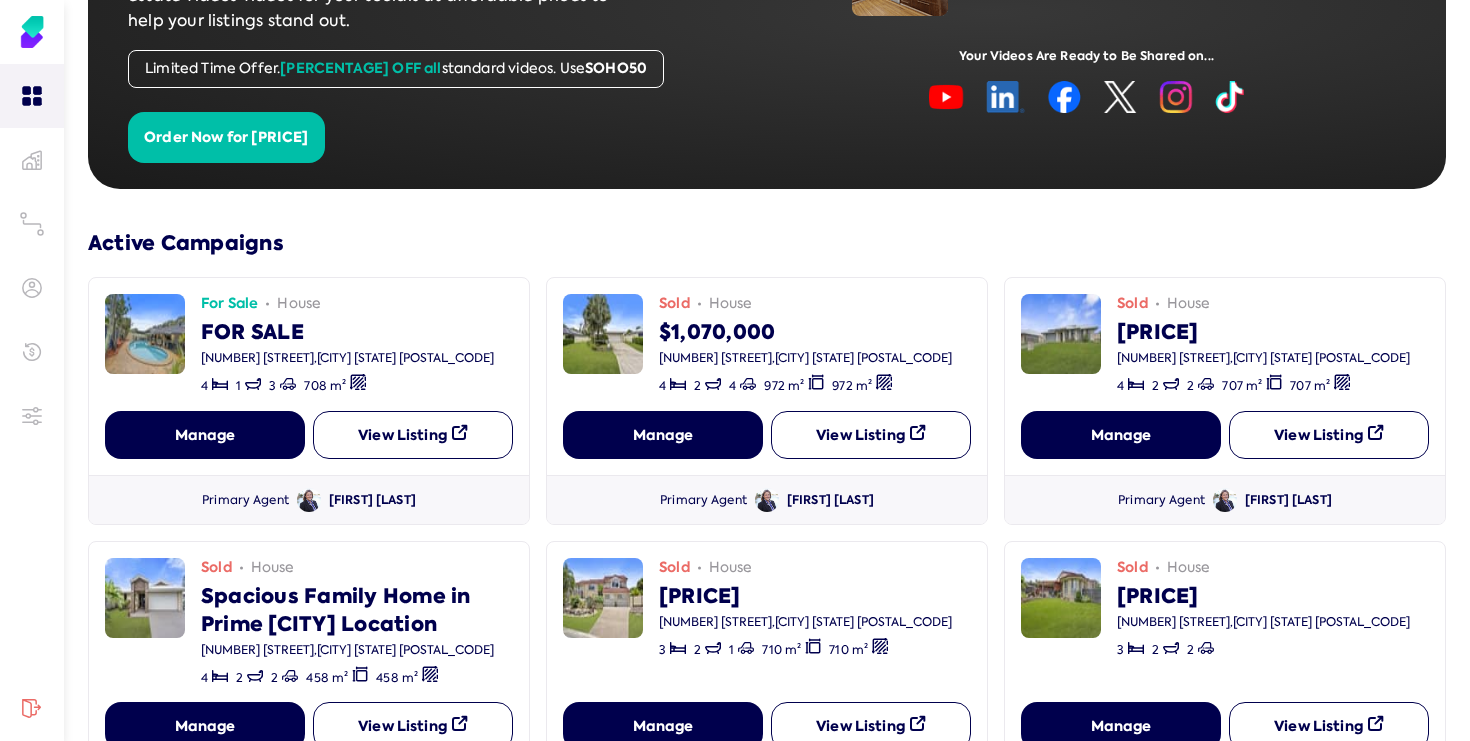 scroll, scrollTop: 446, scrollLeft: 0, axis: vertical 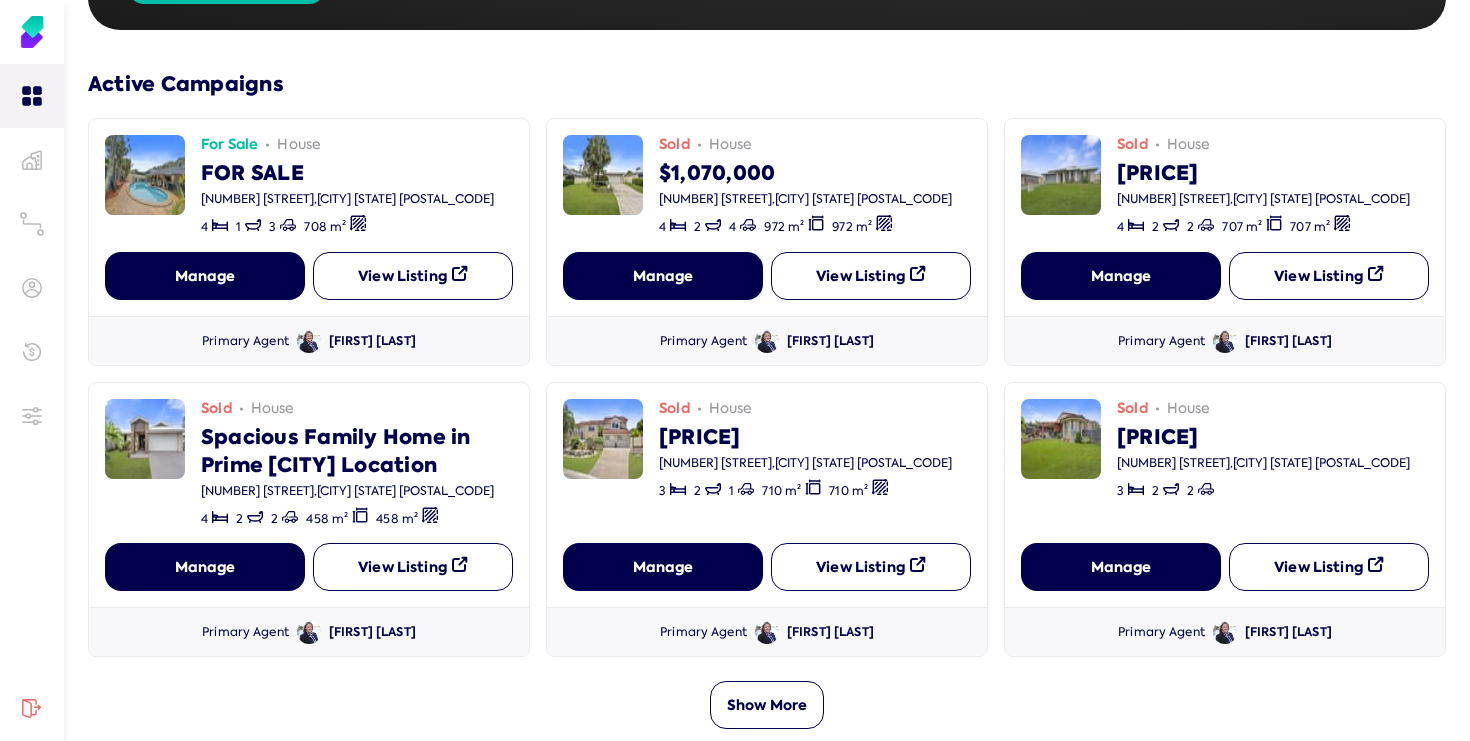 click on "Show More" at bounding box center [767, 705] 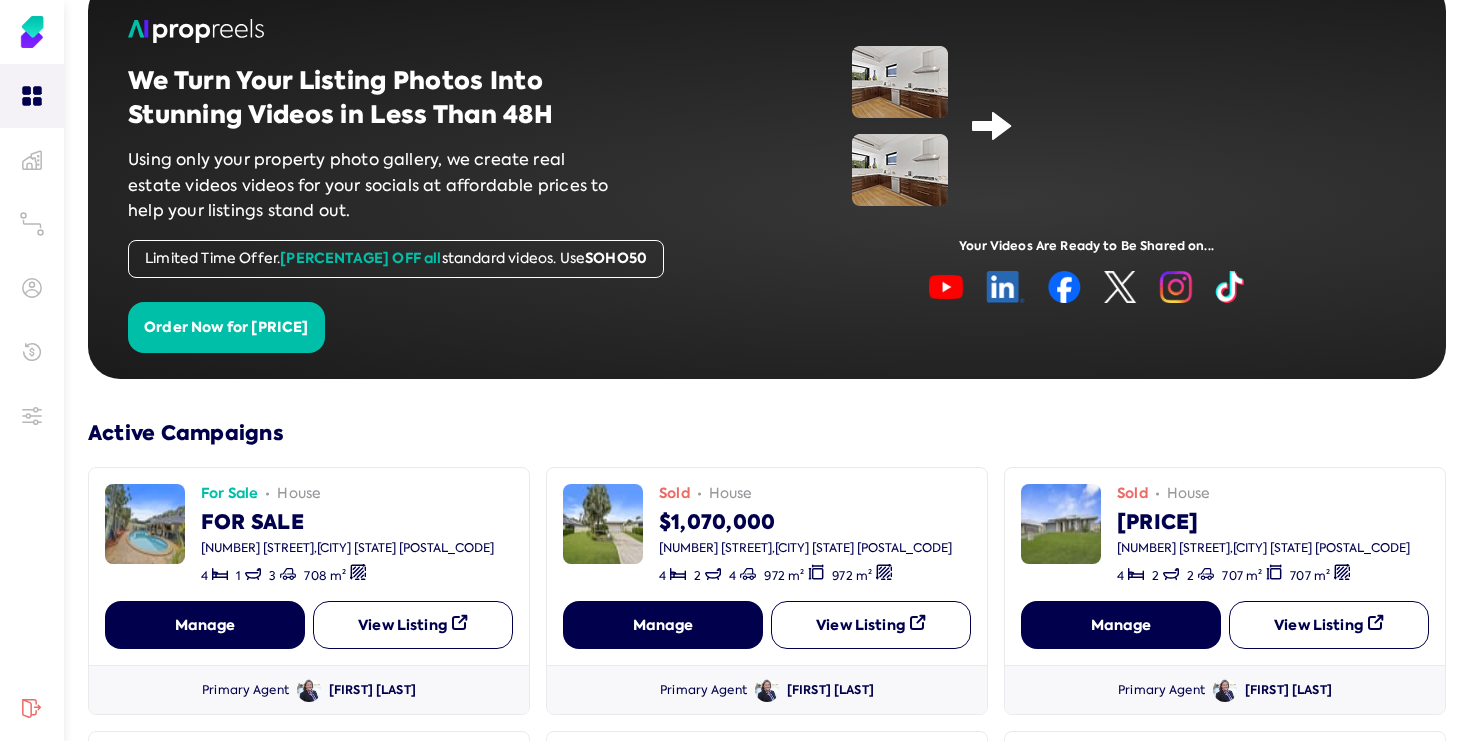 scroll, scrollTop: 0, scrollLeft: 0, axis: both 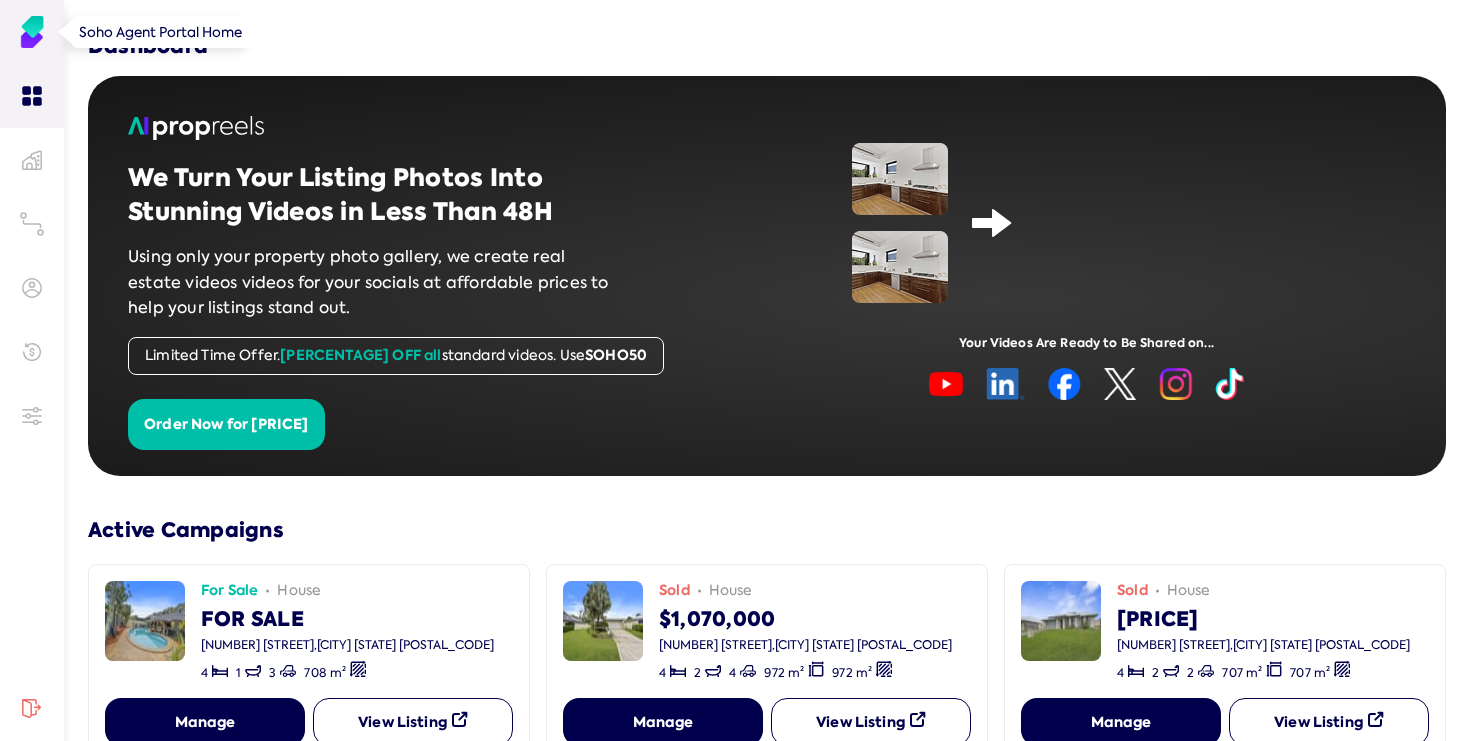 click at bounding box center (32, 32) 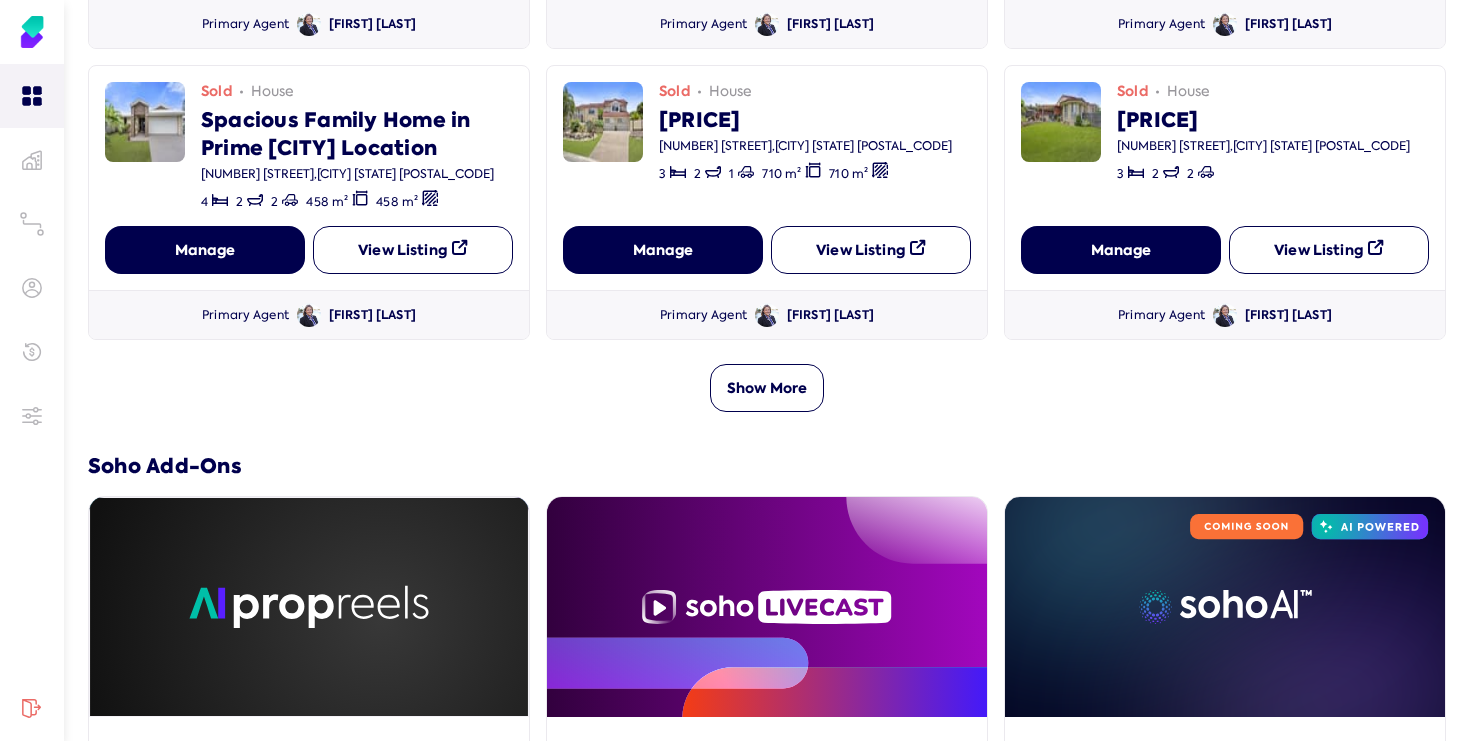 scroll, scrollTop: 776, scrollLeft: 0, axis: vertical 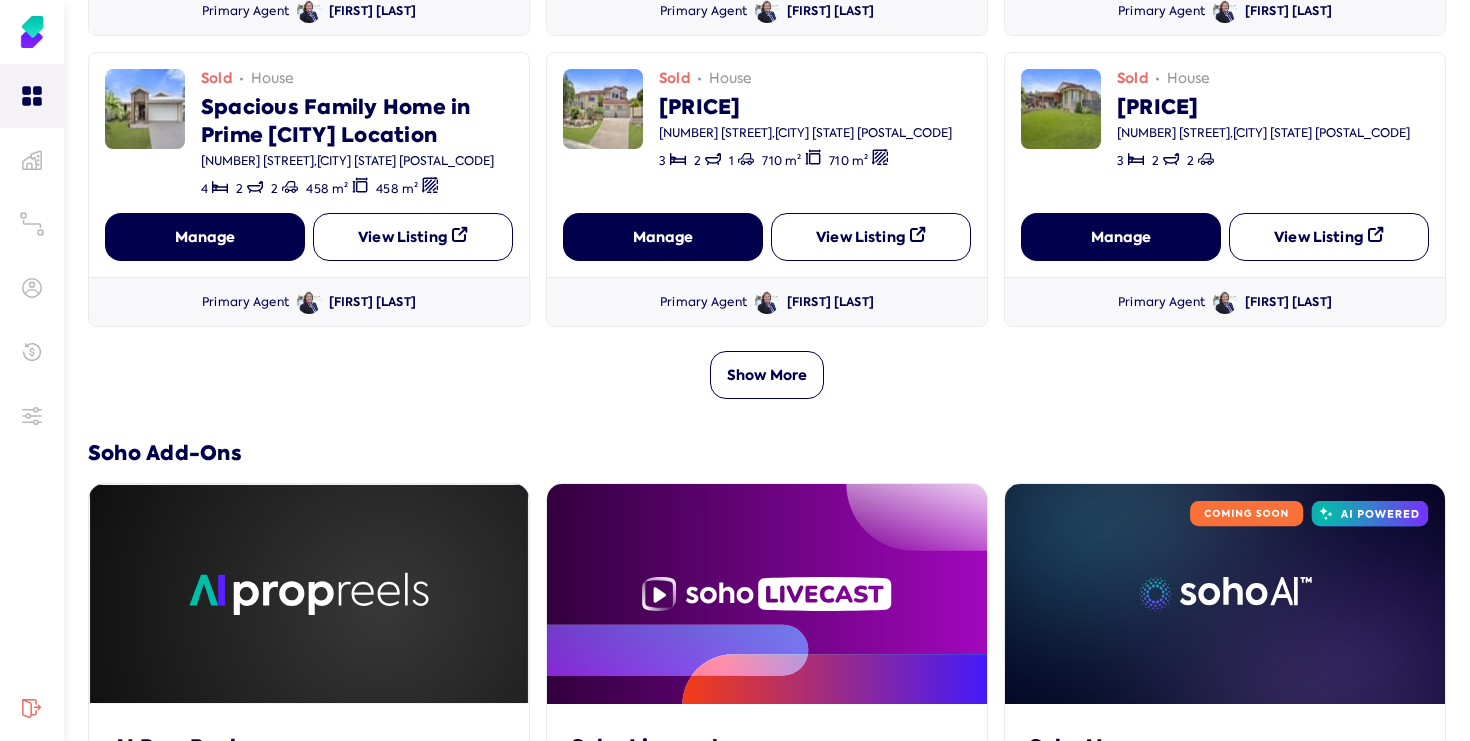 click on "Show More" at bounding box center (767, 375) 